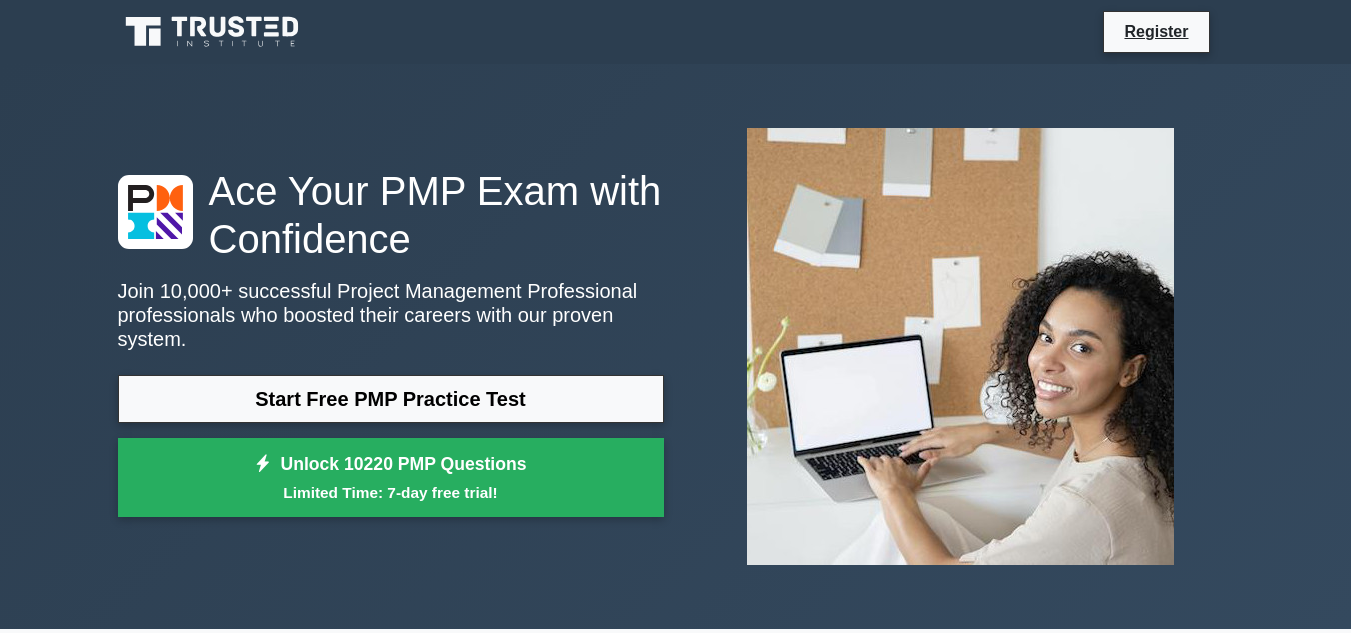 scroll, scrollTop: 0, scrollLeft: 0, axis: both 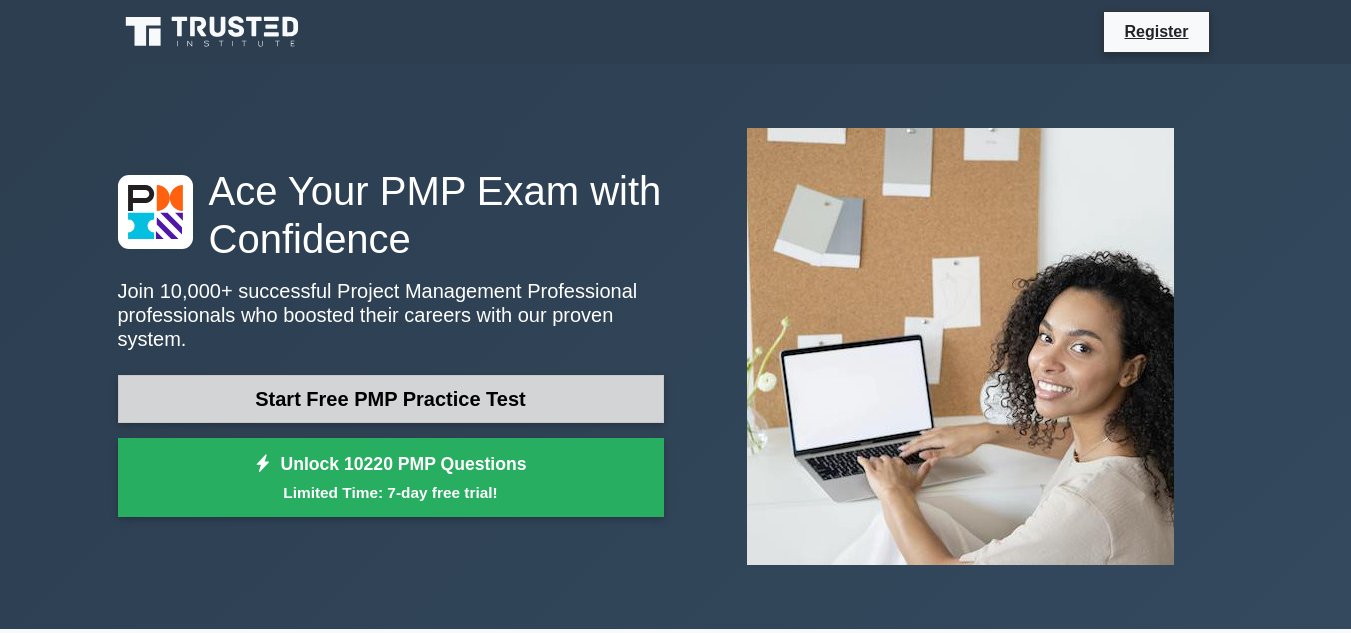 click on "Start Free PMP Practice Test" at bounding box center (391, 399) 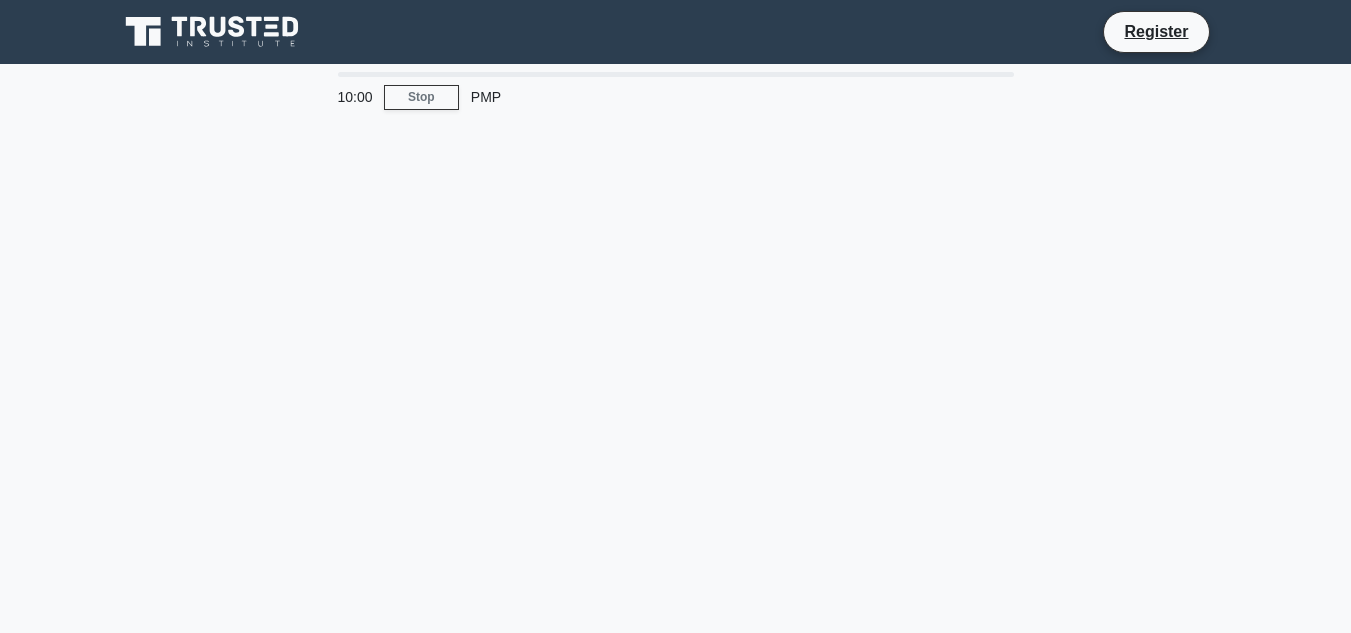 scroll, scrollTop: 0, scrollLeft: 0, axis: both 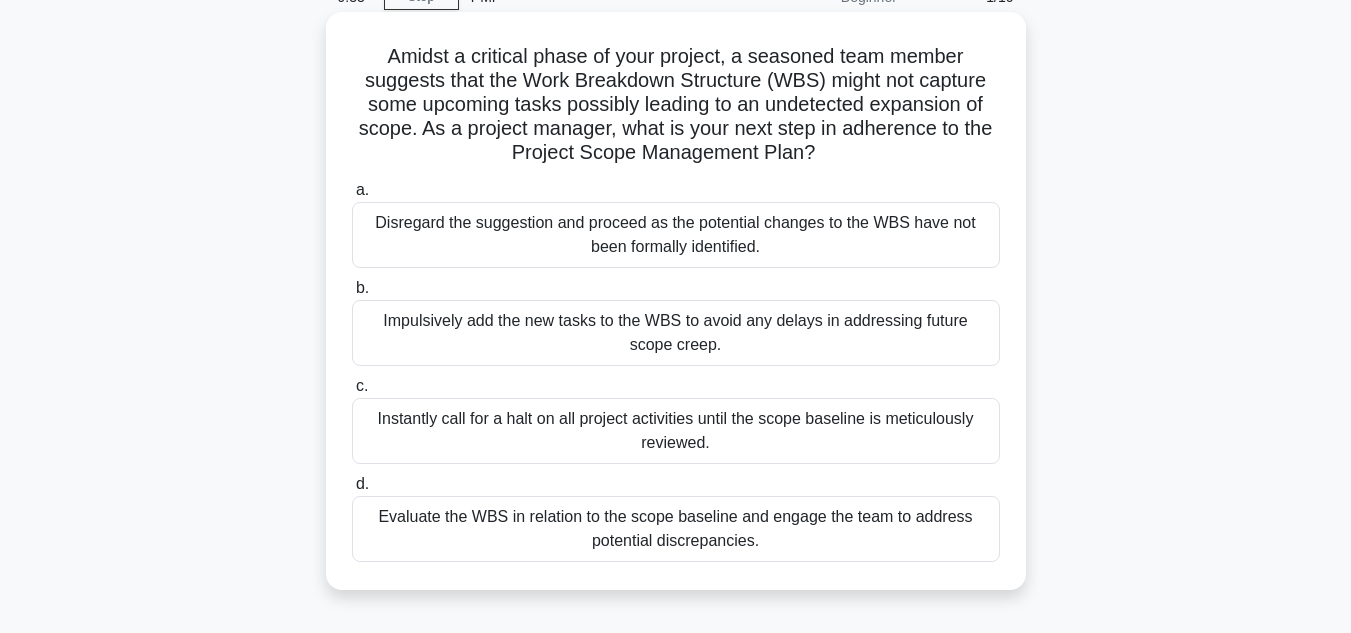 click on "Instantly call for a halt on all project activities until the scope baseline is meticulously reviewed." at bounding box center [676, 431] 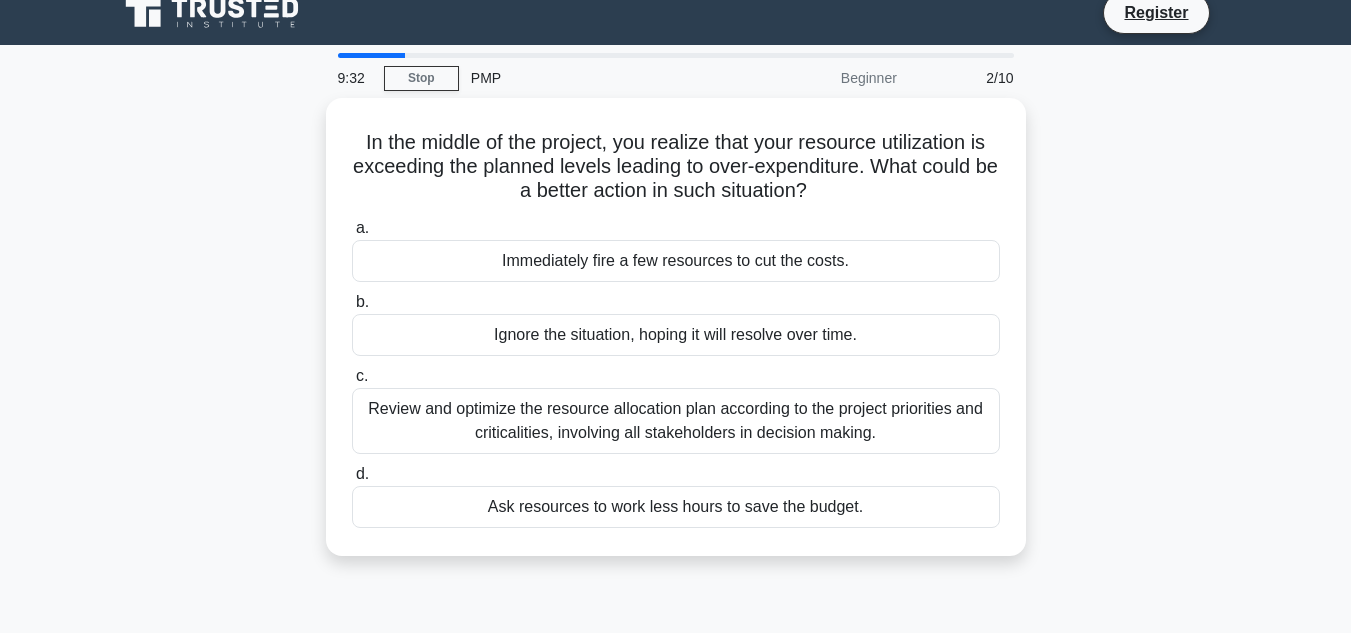 scroll, scrollTop: 0, scrollLeft: 0, axis: both 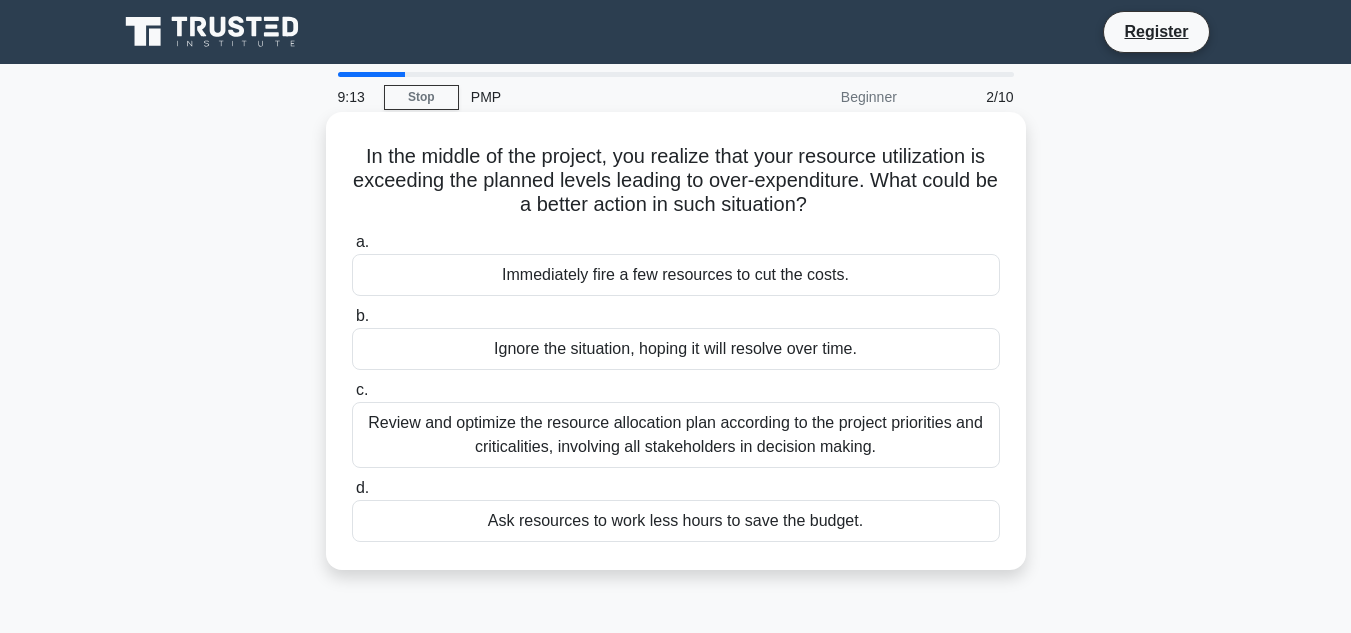 click on "Review and optimize the resource allocation plan according to the project priorities and criticalities, involving all stakeholders in decision making." at bounding box center (676, 435) 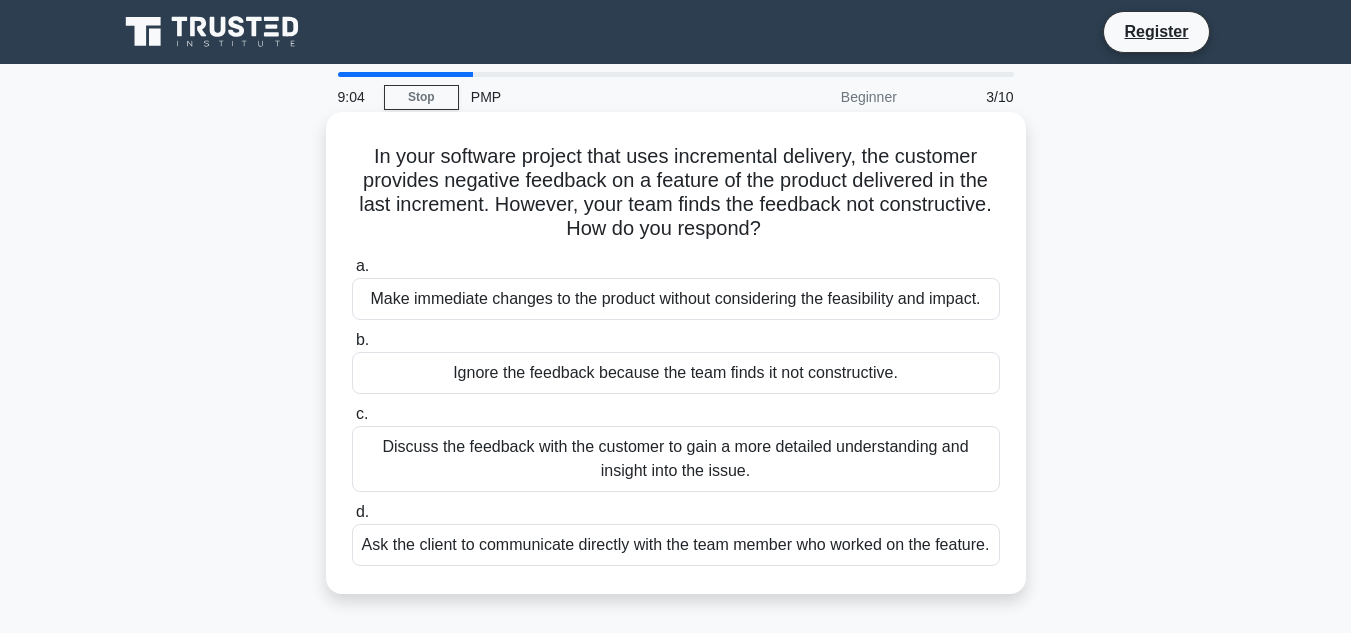 click on "Discuss the feedback with the customer to gain a more detailed understanding and insight into the issue." at bounding box center [676, 459] 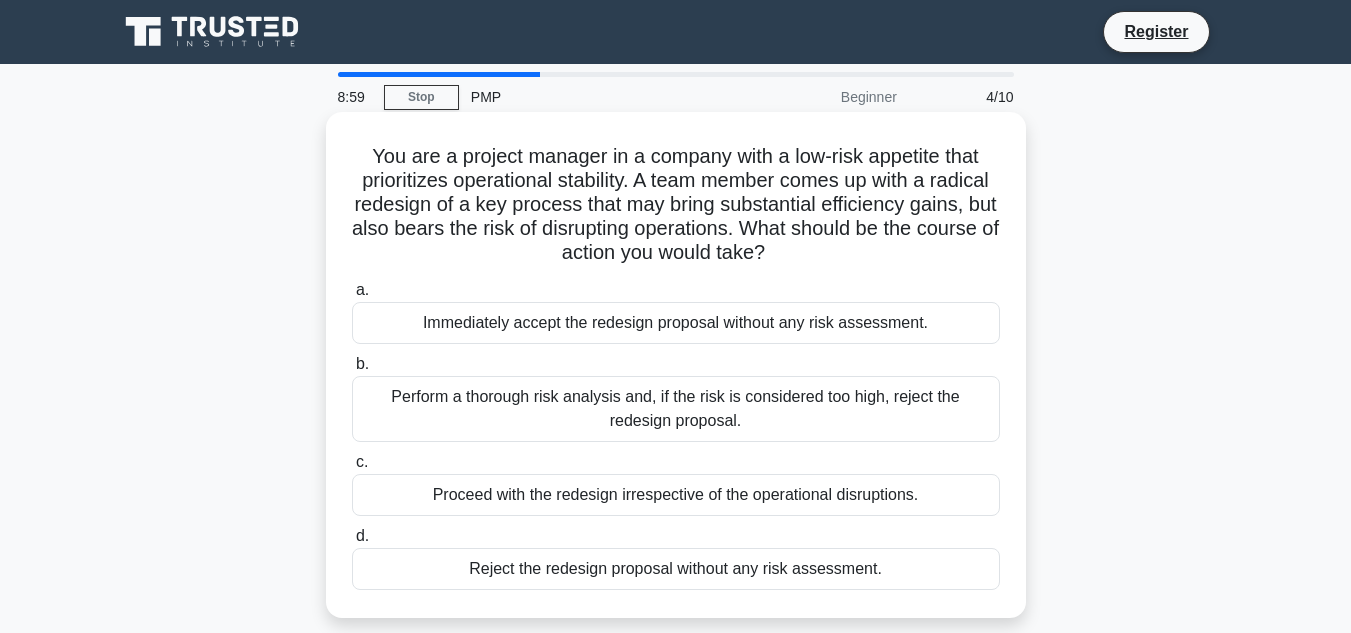 click on "Immediately accept the redesign proposal without any risk assessment." at bounding box center (676, 323) 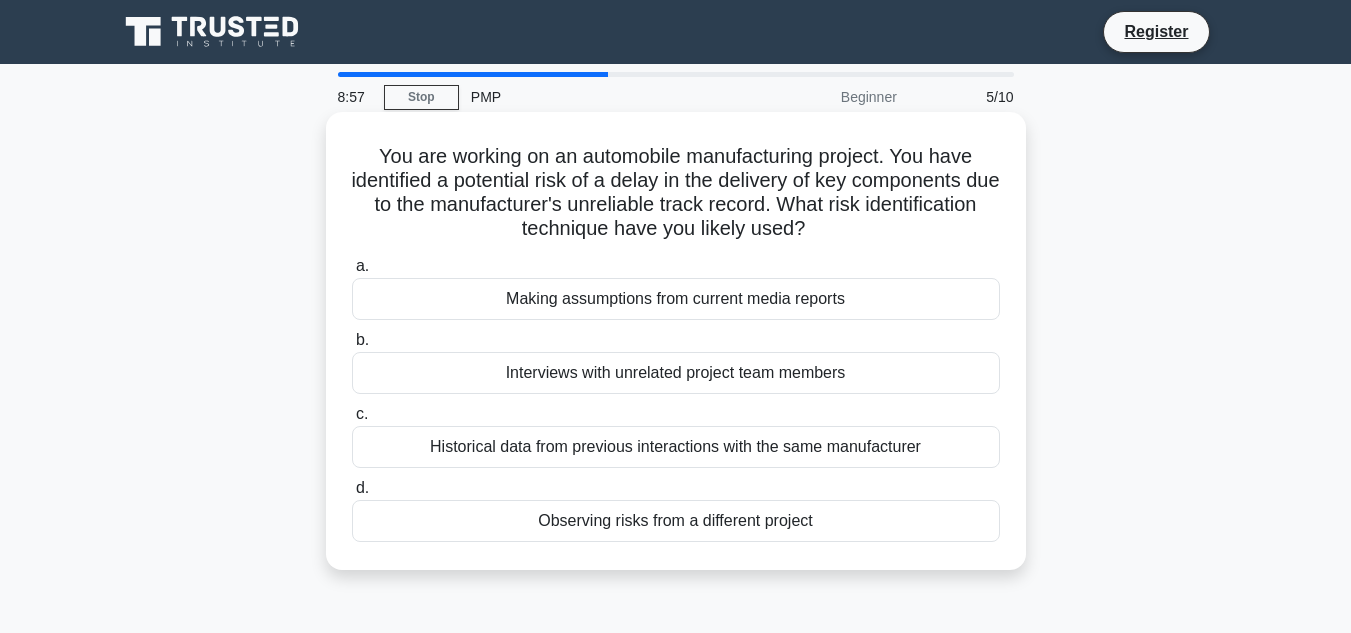 click on "Historical data from previous interactions with the same manufacturer" at bounding box center [676, 447] 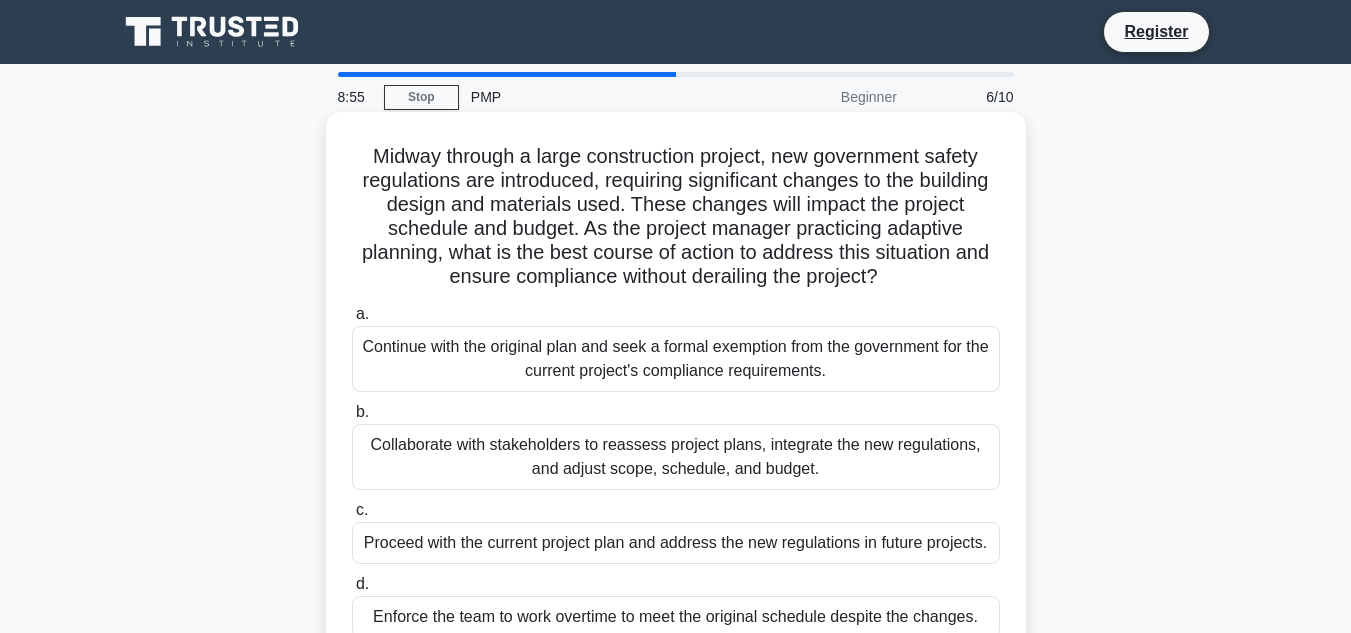 click on "Proceed with the current project plan and address the new regulations in future projects." at bounding box center (676, 543) 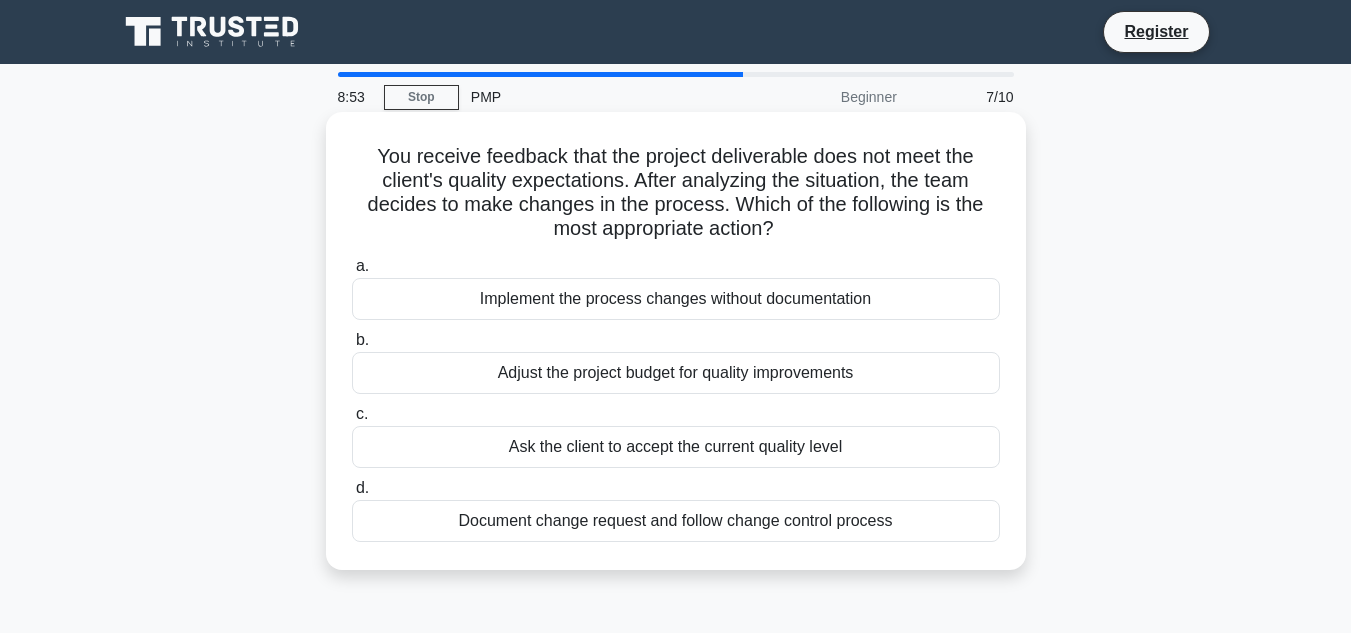 click on "Adjust the project budget for quality improvements" at bounding box center [676, 373] 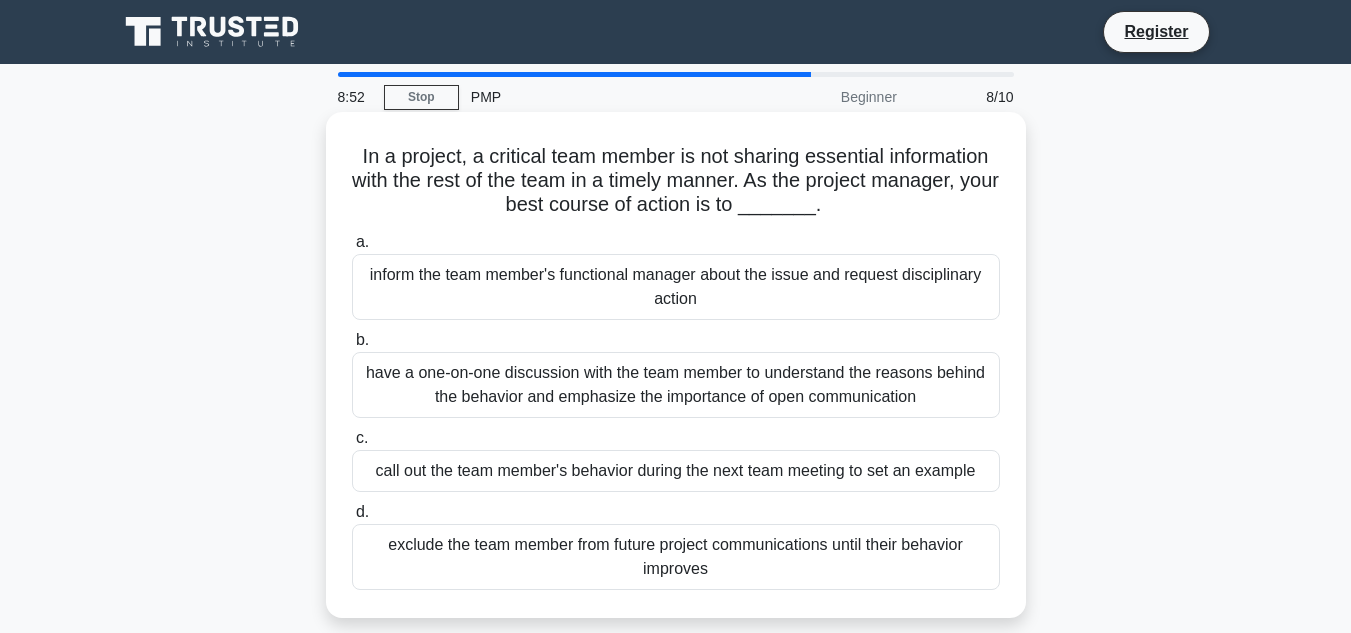 click on "call out the team member's behavior during the next team meeting to set an example" at bounding box center (676, 471) 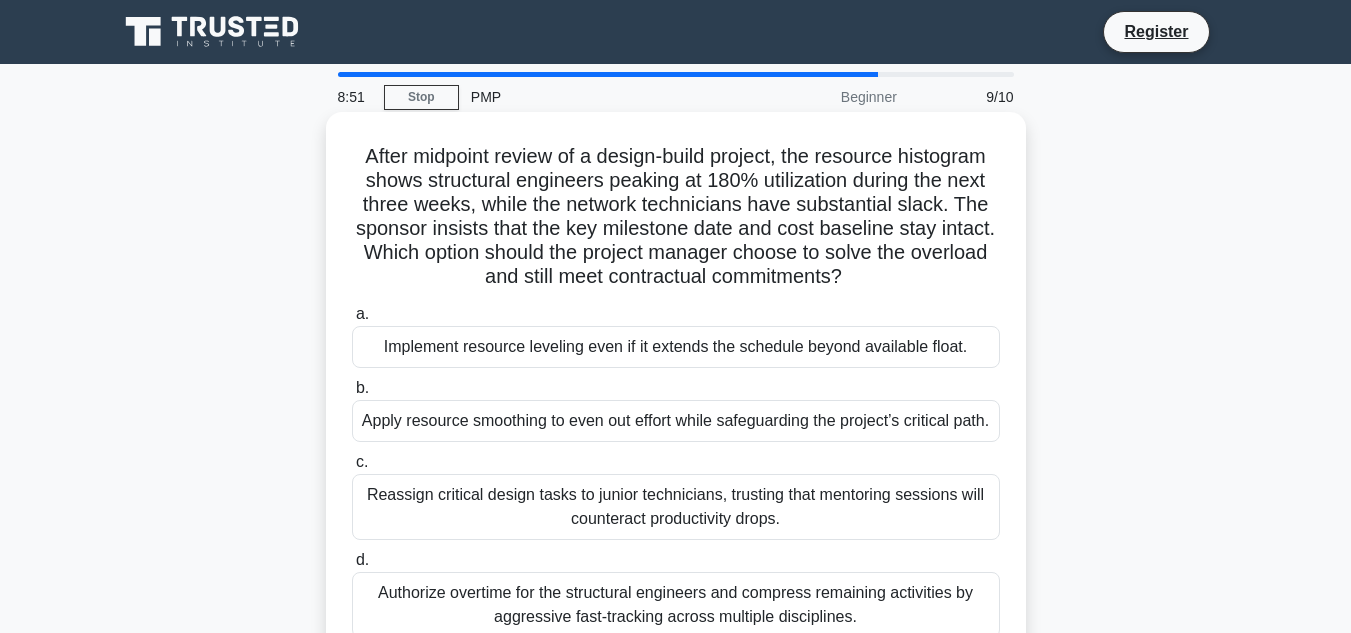click on "Apply resource smoothing to even out effort while safeguarding the project’s critical path." at bounding box center (676, 421) 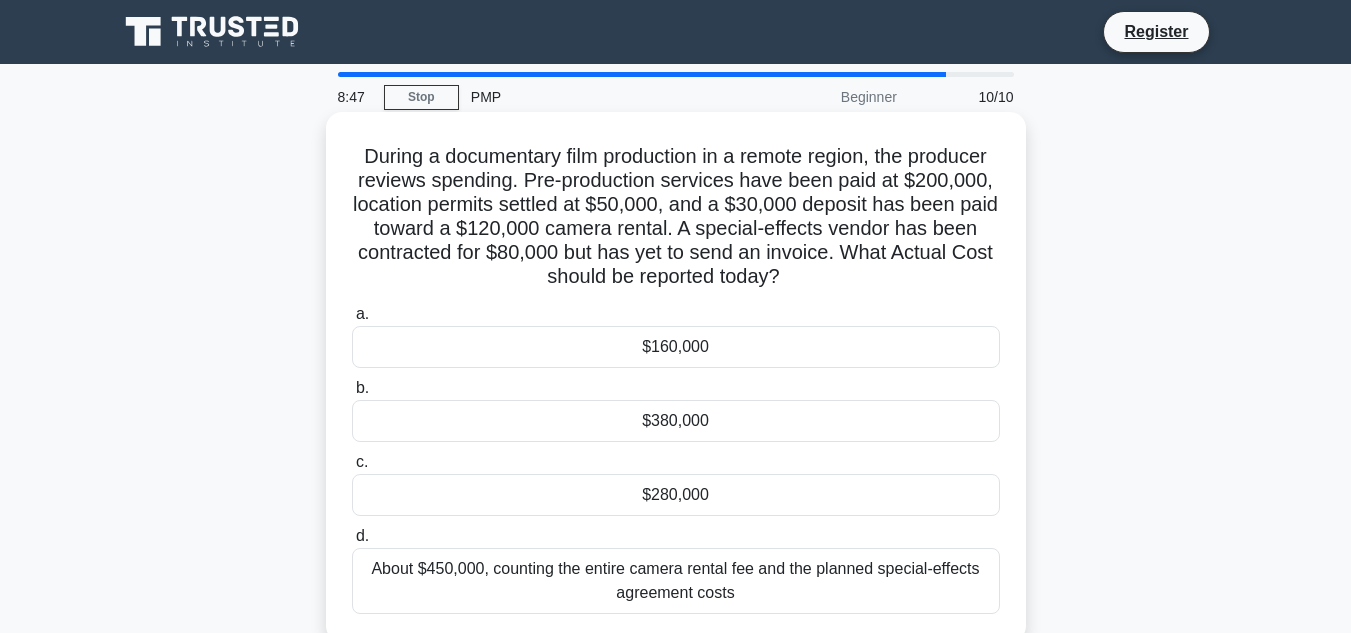 click on "$280,000" at bounding box center (676, 495) 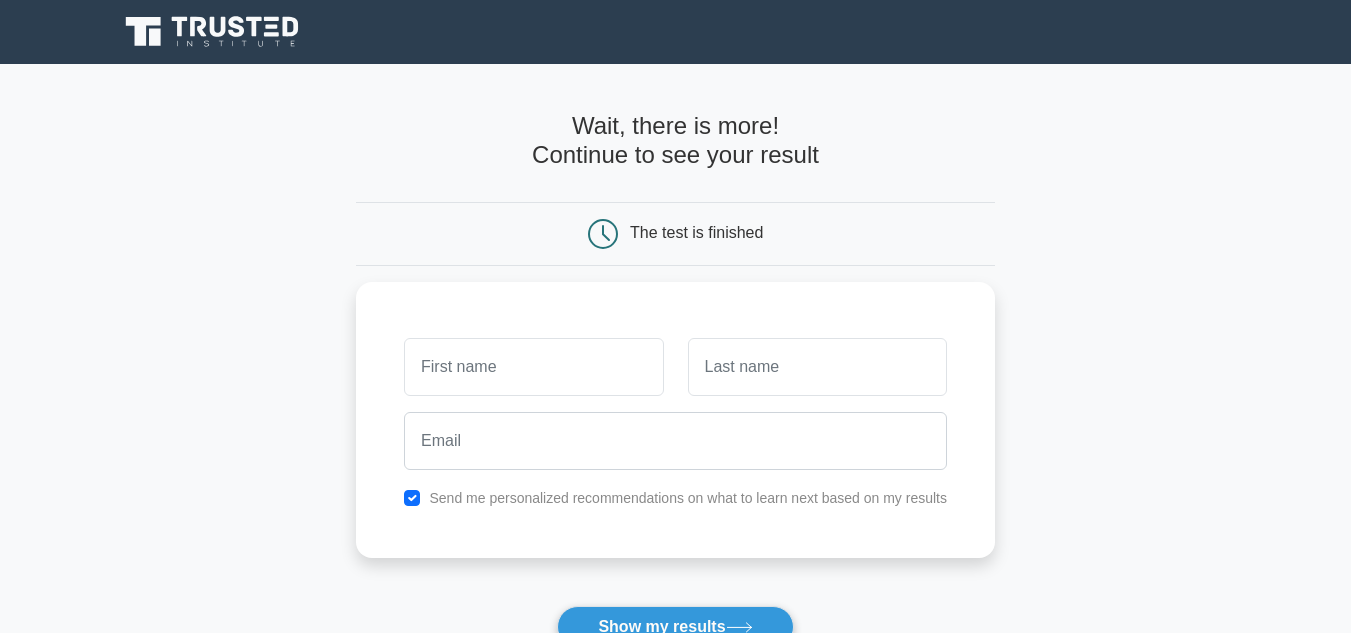 scroll, scrollTop: 0, scrollLeft: 0, axis: both 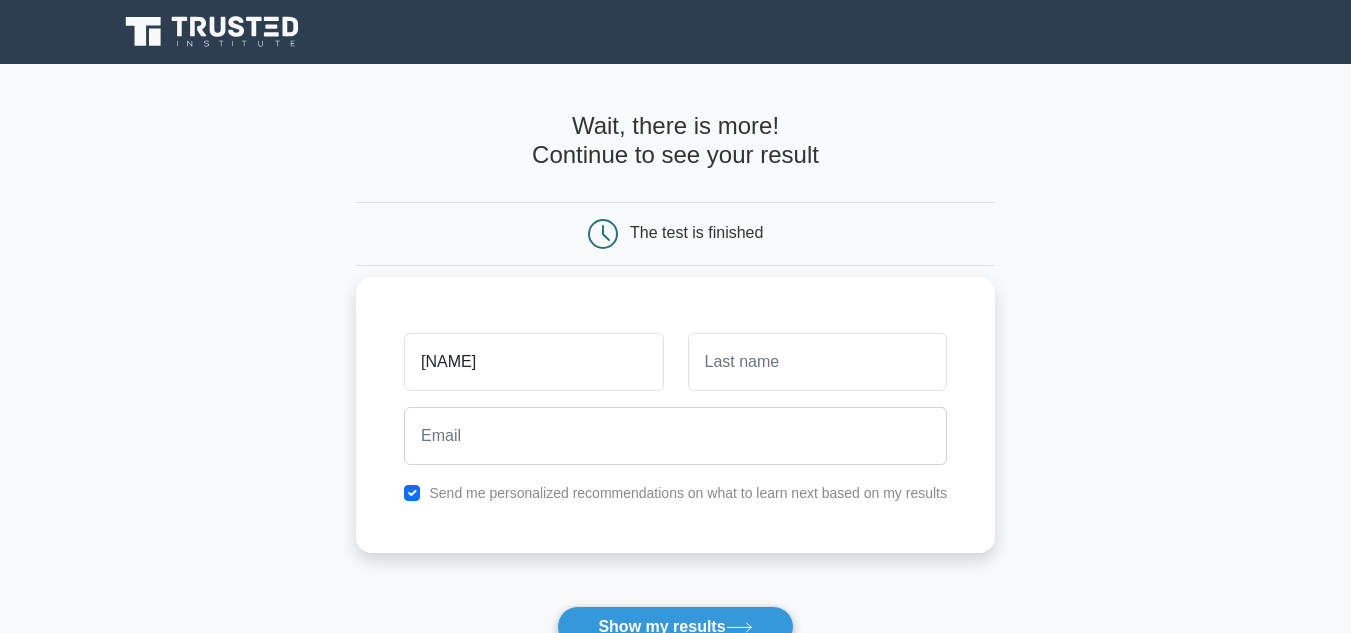 type on "[NAME]" 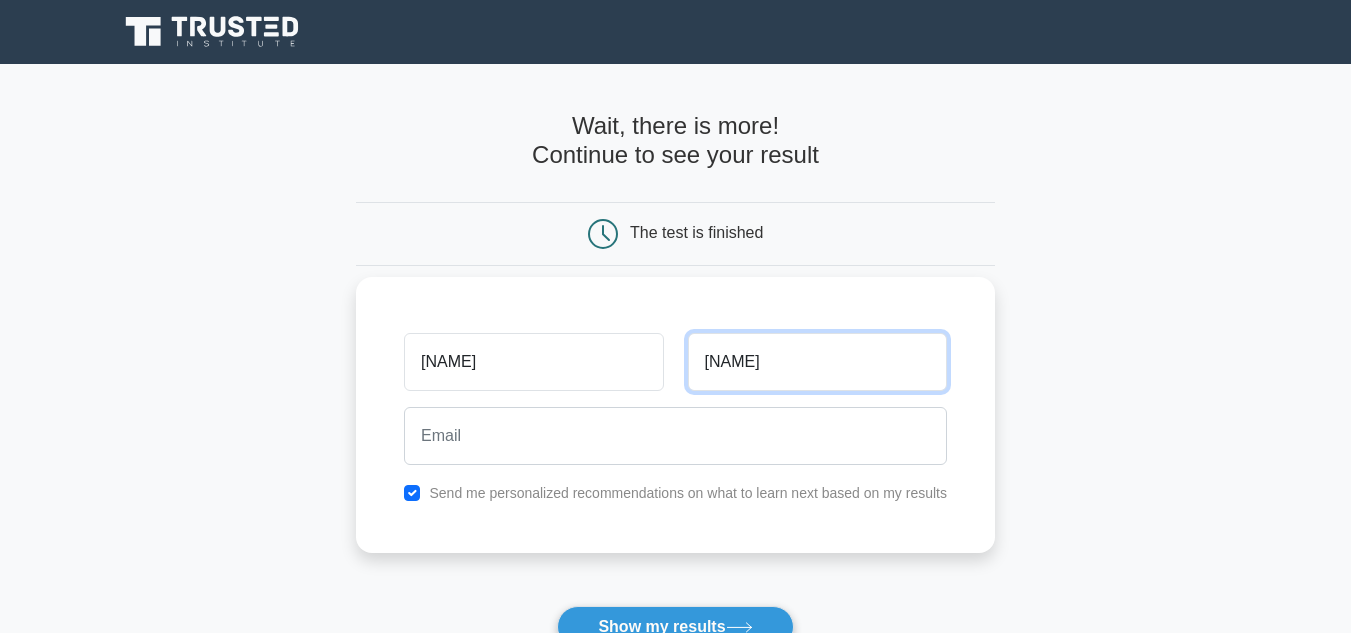 type on "[NAME]" 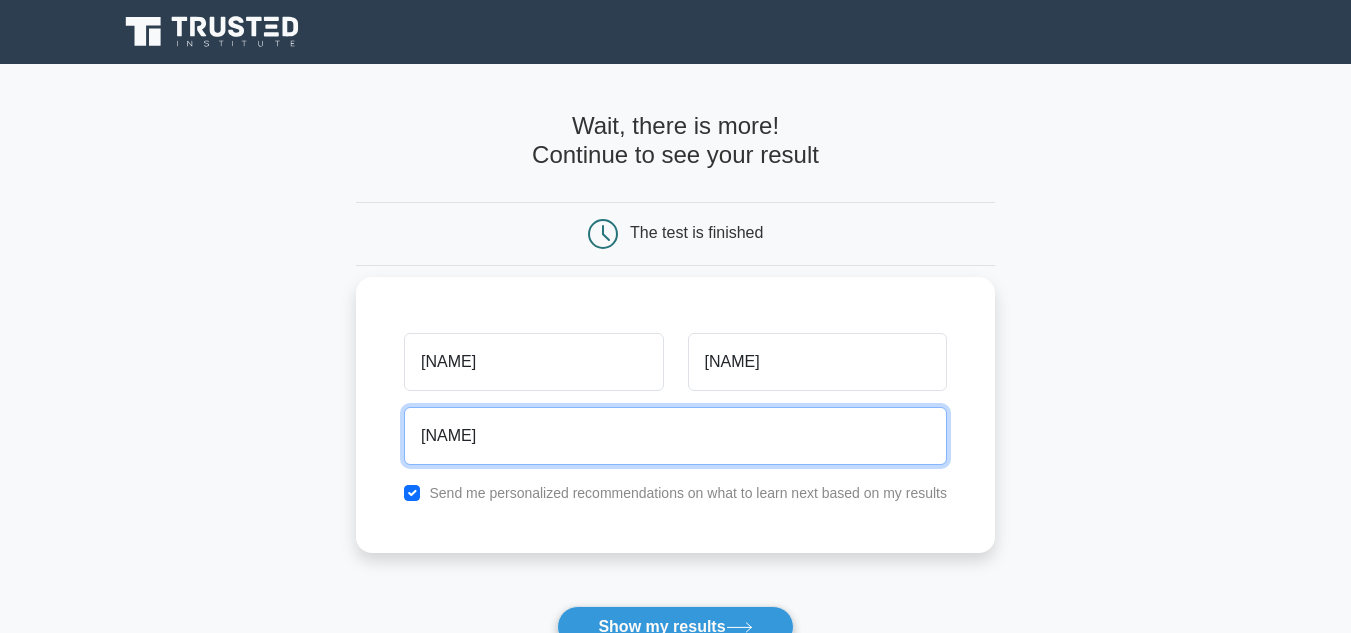 type on "pratap.k@[EMAIL]" 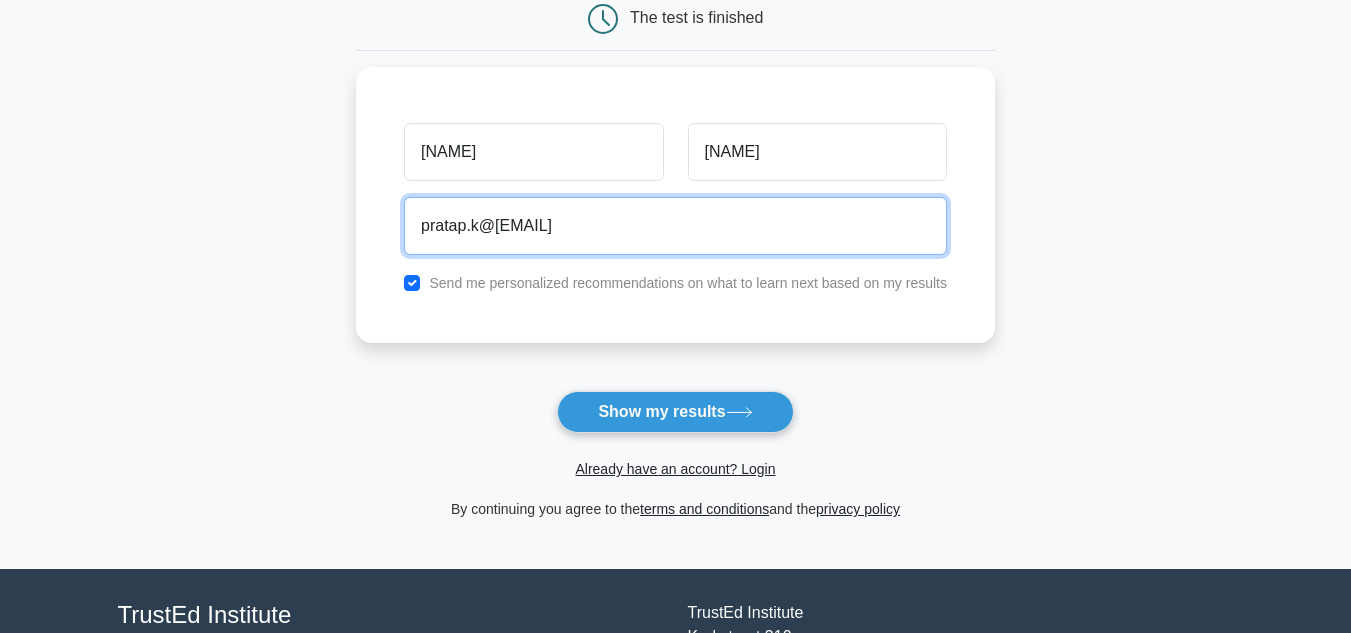 scroll, scrollTop: 300, scrollLeft: 0, axis: vertical 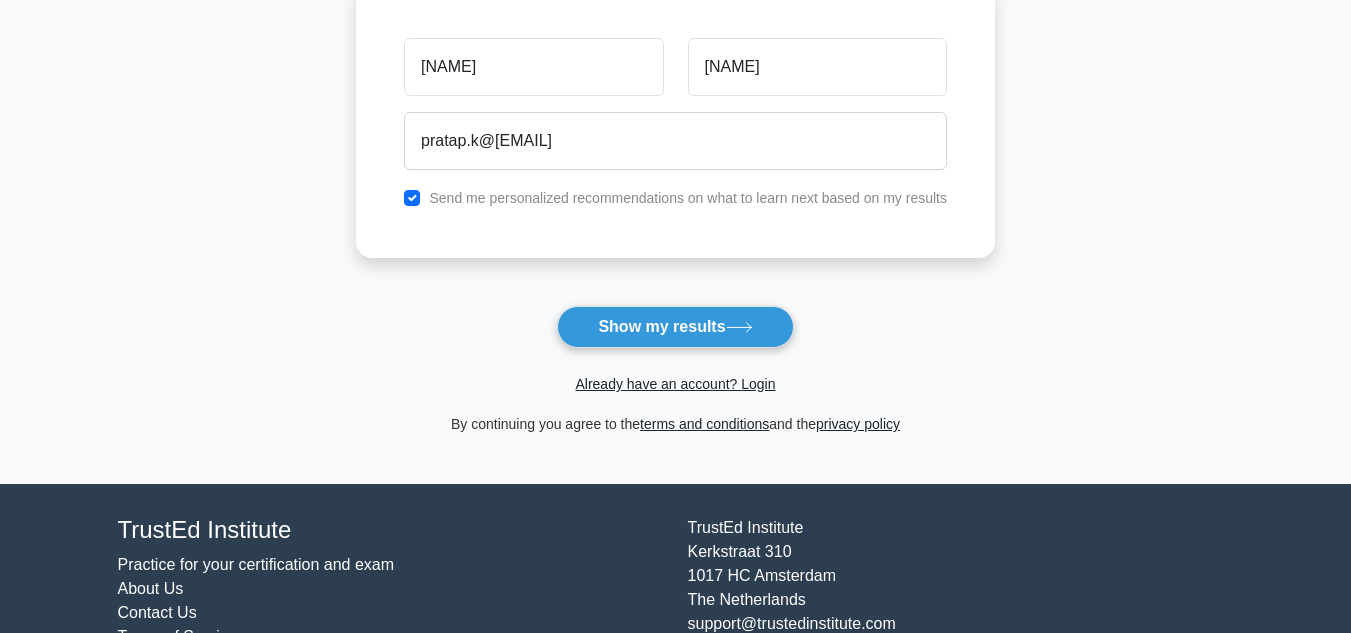 click on "Show my results" at bounding box center [675, 327] 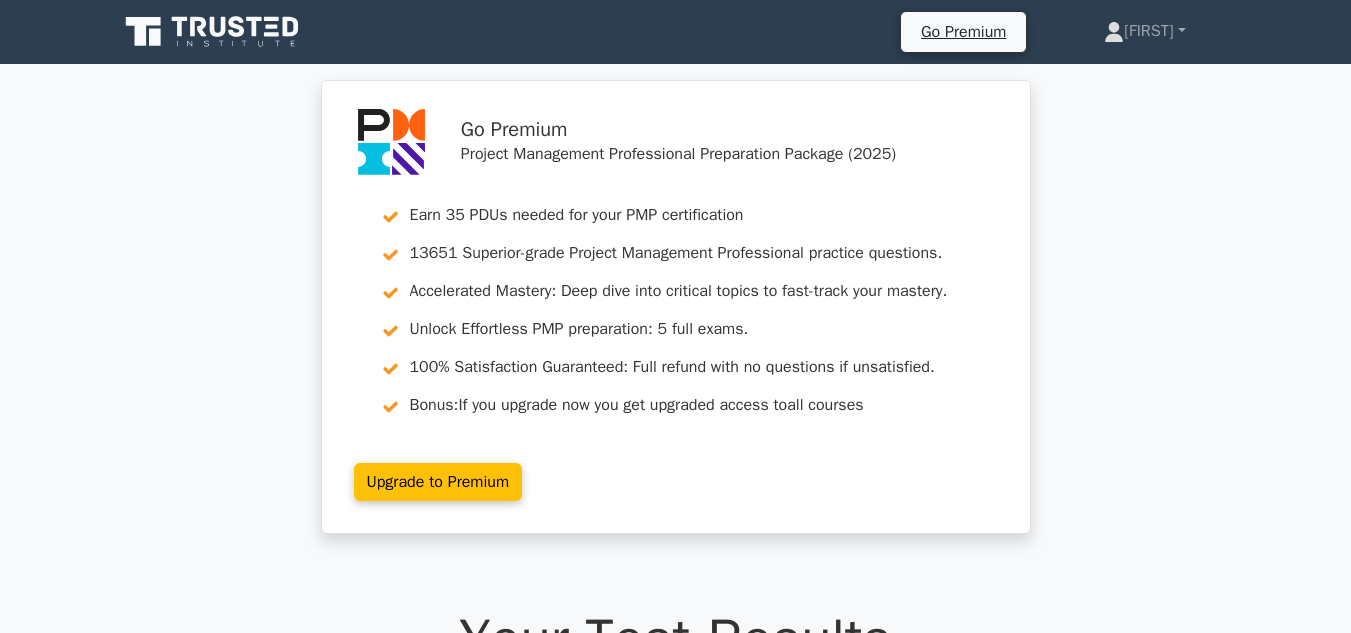 scroll, scrollTop: 0, scrollLeft: 0, axis: both 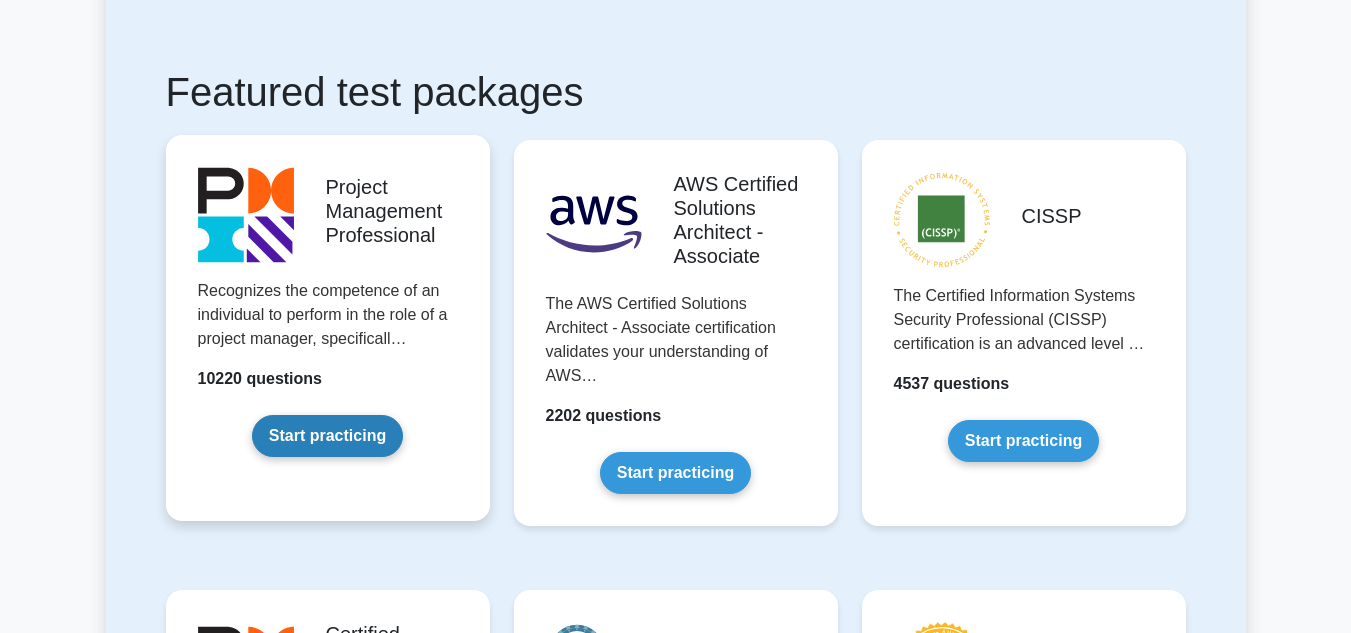 click on "Start practicing" at bounding box center (327, 436) 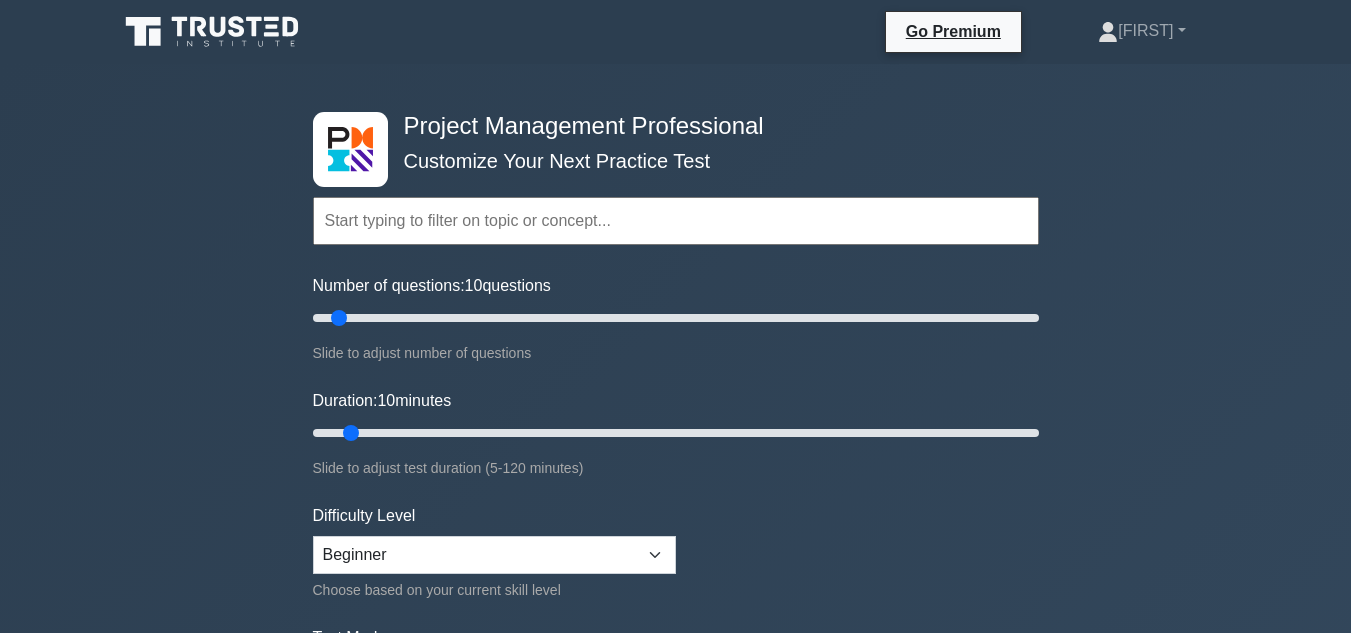 scroll, scrollTop: 0, scrollLeft: 0, axis: both 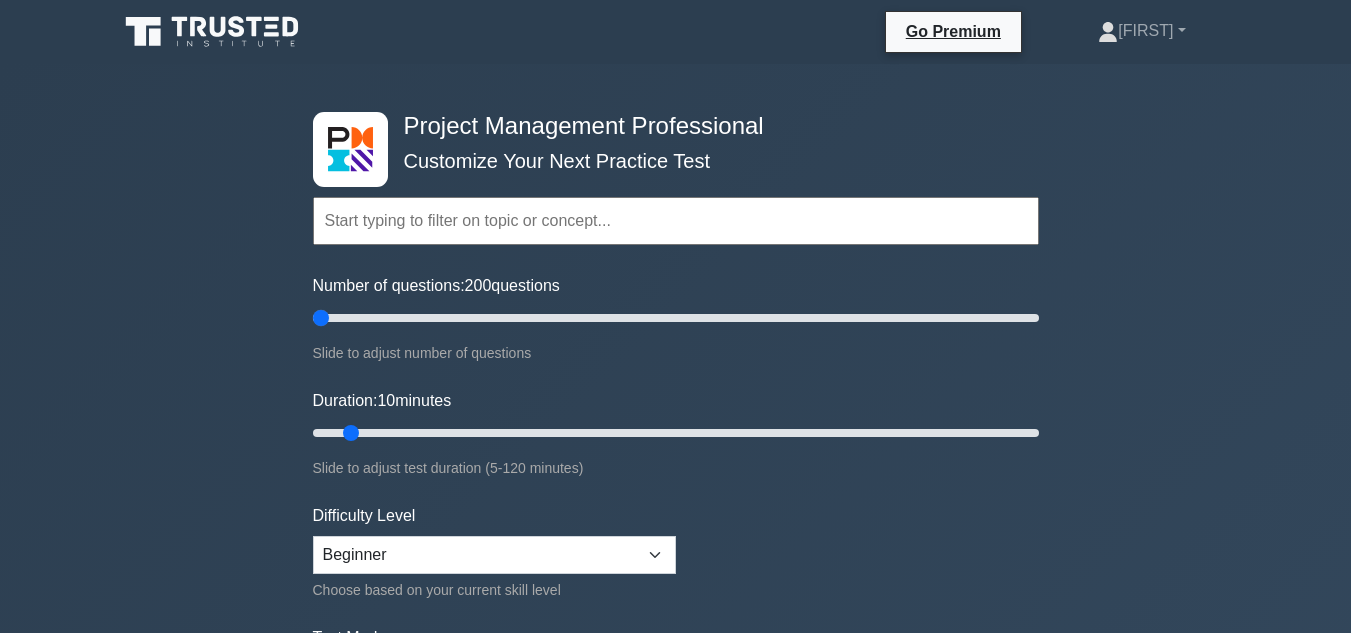 drag, startPoint x: 341, startPoint y: 318, endPoint x: 0, endPoint y: 310, distance: 341.09384 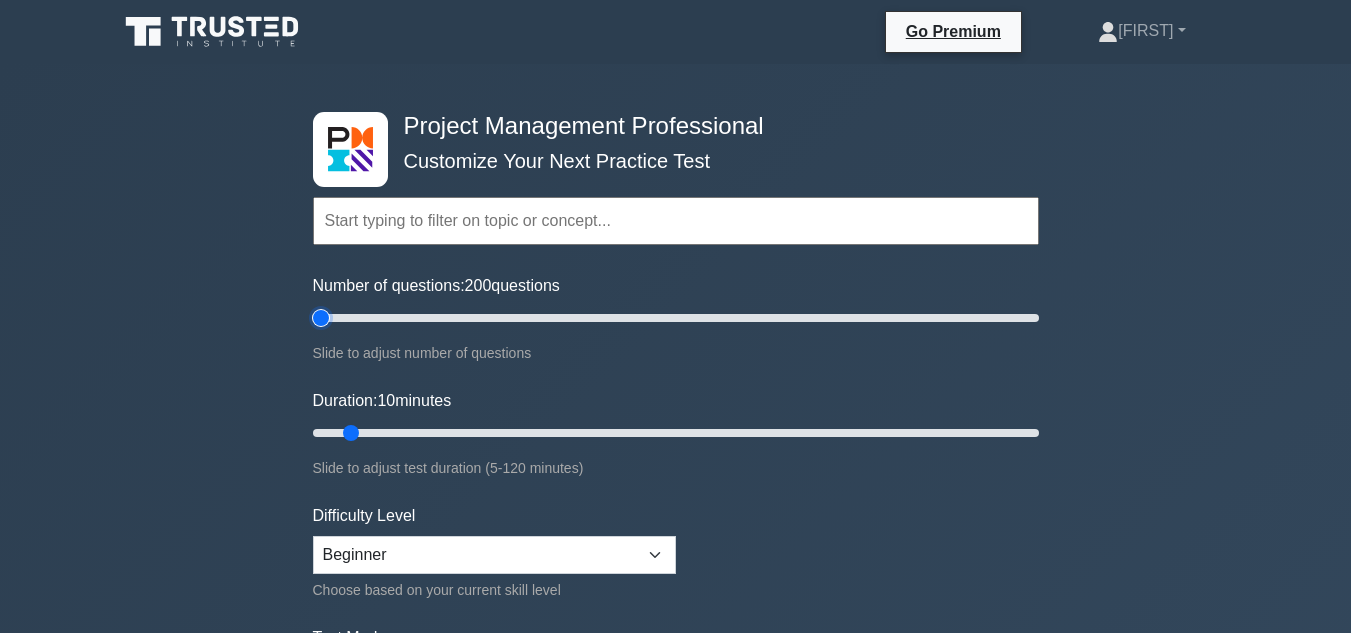 type on "5" 